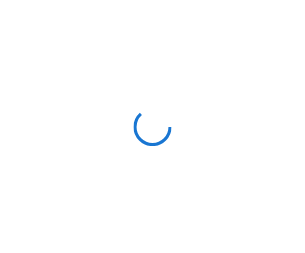 scroll, scrollTop: 0, scrollLeft: 0, axis: both 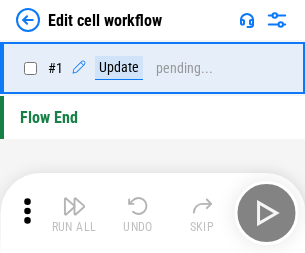 click at bounding box center [74, 206] 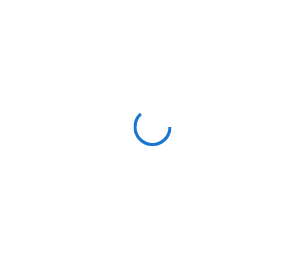 scroll, scrollTop: 0, scrollLeft: 0, axis: both 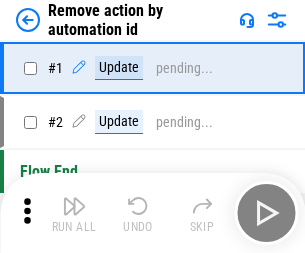 click at bounding box center [74, 206] 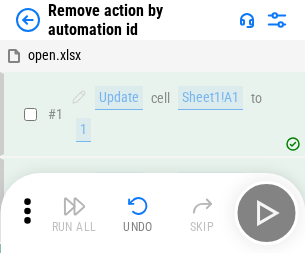 scroll, scrollTop: 74, scrollLeft: 0, axis: vertical 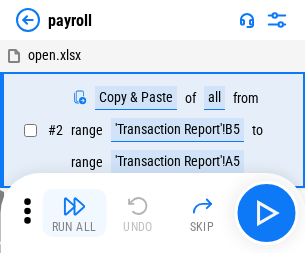 click at bounding box center (74, 206) 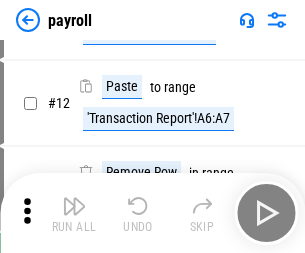 scroll, scrollTop: 122, scrollLeft: 0, axis: vertical 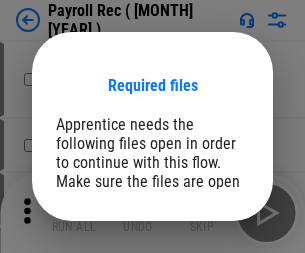 click on "Open" at bounding box center [209, 287] 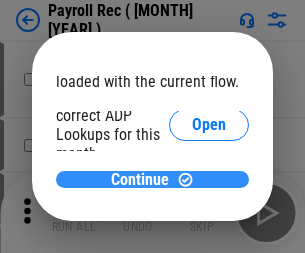 click on "Continue" at bounding box center (140, 180) 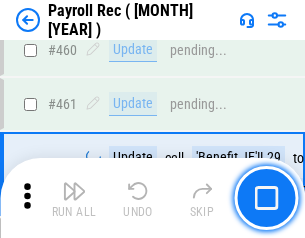 scroll, scrollTop: 10658, scrollLeft: 0, axis: vertical 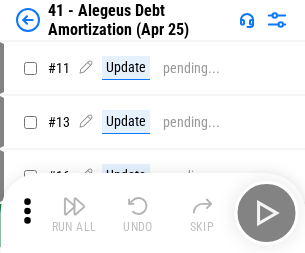 click at bounding box center (74, 206) 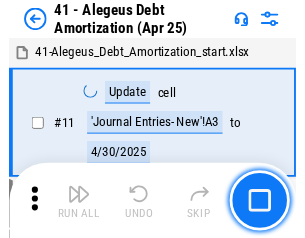scroll, scrollTop: 247, scrollLeft: 0, axis: vertical 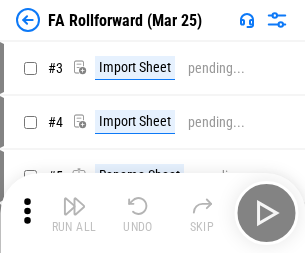 click at bounding box center [74, 206] 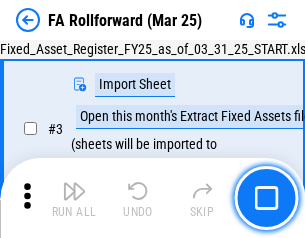 scroll, scrollTop: 184, scrollLeft: 0, axis: vertical 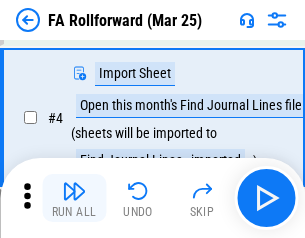 click at bounding box center (74, 191) 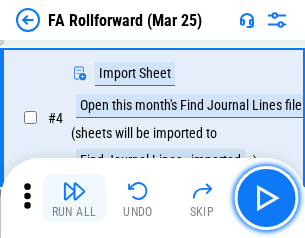 scroll, scrollTop: 313, scrollLeft: 0, axis: vertical 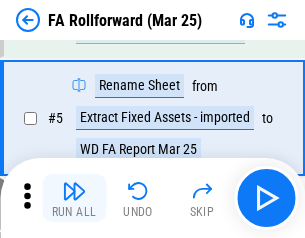 click at bounding box center (74, 191) 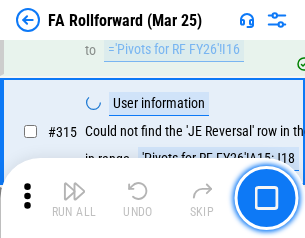 scroll, scrollTop: 9517, scrollLeft: 0, axis: vertical 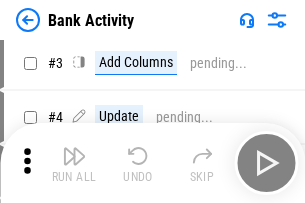 click at bounding box center [74, 156] 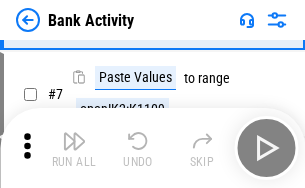 scroll, scrollTop: 278, scrollLeft: 0, axis: vertical 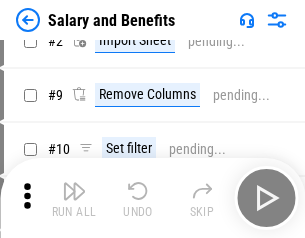 click at bounding box center [74, 191] 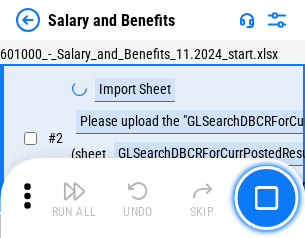 scroll, scrollTop: 145, scrollLeft: 0, axis: vertical 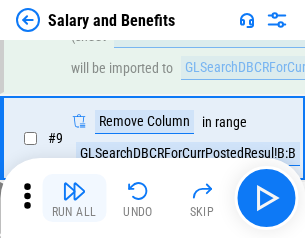 click at bounding box center [74, 191] 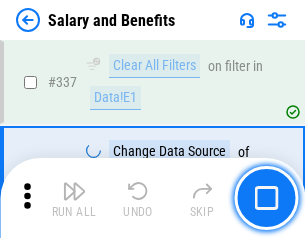 scroll, scrollTop: 9364, scrollLeft: 0, axis: vertical 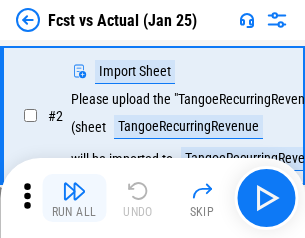 click at bounding box center [74, 191] 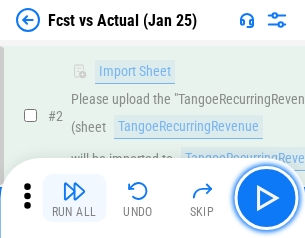 scroll, scrollTop: 187, scrollLeft: 0, axis: vertical 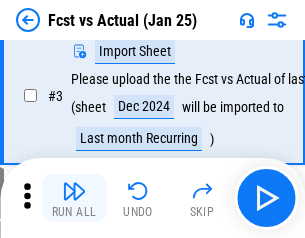 click at bounding box center [74, 191] 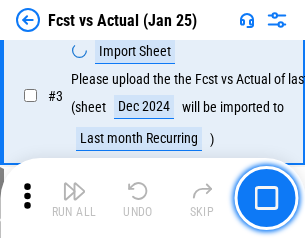 scroll, scrollTop: 300, scrollLeft: 0, axis: vertical 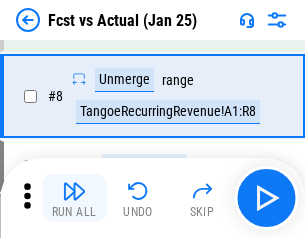 click at bounding box center (74, 191) 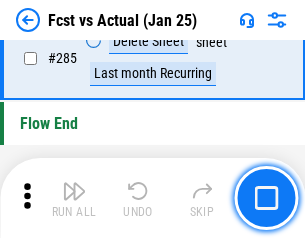 scroll, scrollTop: 9465, scrollLeft: 0, axis: vertical 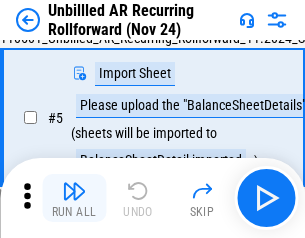 click at bounding box center [74, 191] 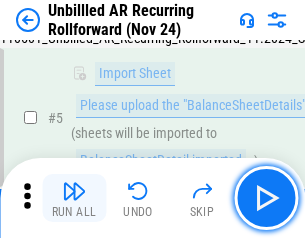 scroll, scrollTop: 188, scrollLeft: 0, axis: vertical 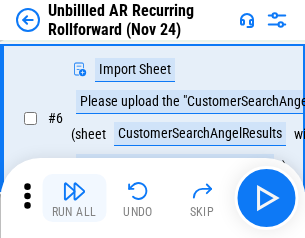 click at bounding box center [74, 191] 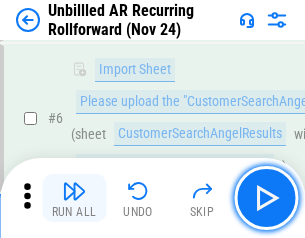 scroll, scrollTop: 322, scrollLeft: 0, axis: vertical 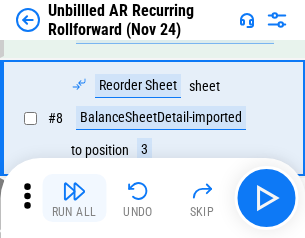 click at bounding box center [74, 191] 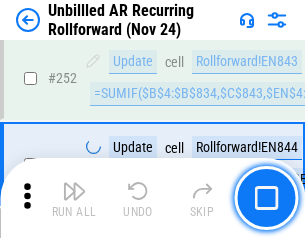 scroll, scrollTop: 6793, scrollLeft: 0, axis: vertical 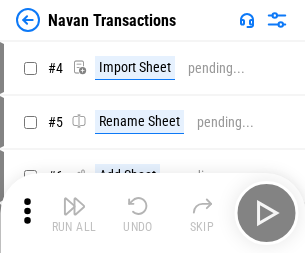 click at bounding box center [74, 206] 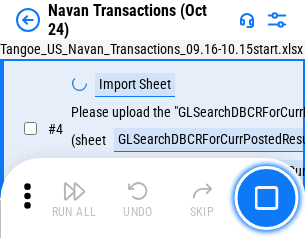 scroll, scrollTop: 168, scrollLeft: 0, axis: vertical 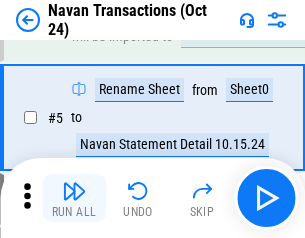 click at bounding box center (74, 191) 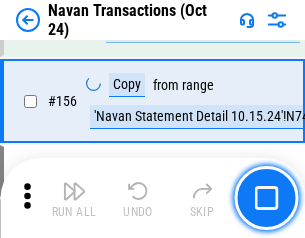 scroll, scrollTop: 6484, scrollLeft: 0, axis: vertical 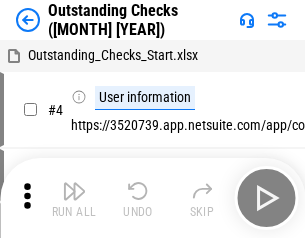 click at bounding box center [74, 191] 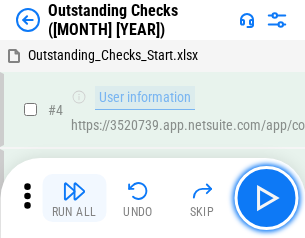 scroll, scrollTop: 209, scrollLeft: 0, axis: vertical 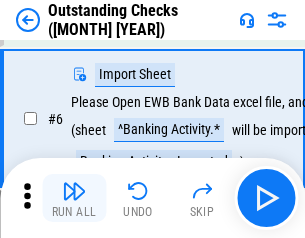 click at bounding box center (74, 191) 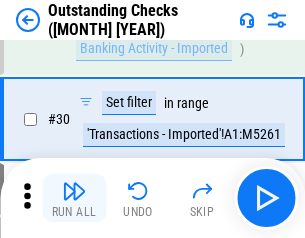 click at bounding box center [74, 191] 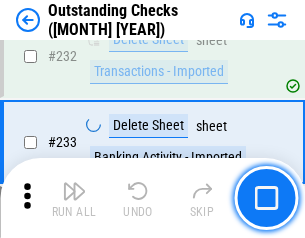 scroll, scrollTop: 6027, scrollLeft: 0, axis: vertical 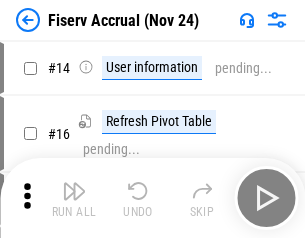 click at bounding box center [74, 191] 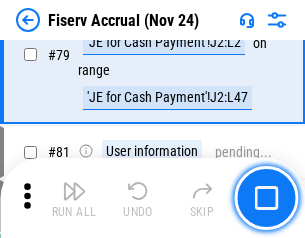 scroll, scrollTop: 2605, scrollLeft: 0, axis: vertical 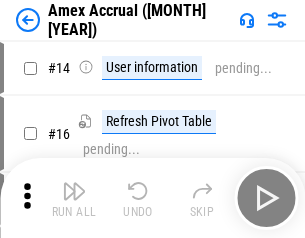 click at bounding box center (74, 191) 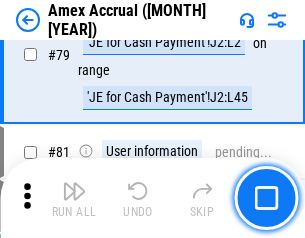 scroll, scrollTop: 2550, scrollLeft: 0, axis: vertical 